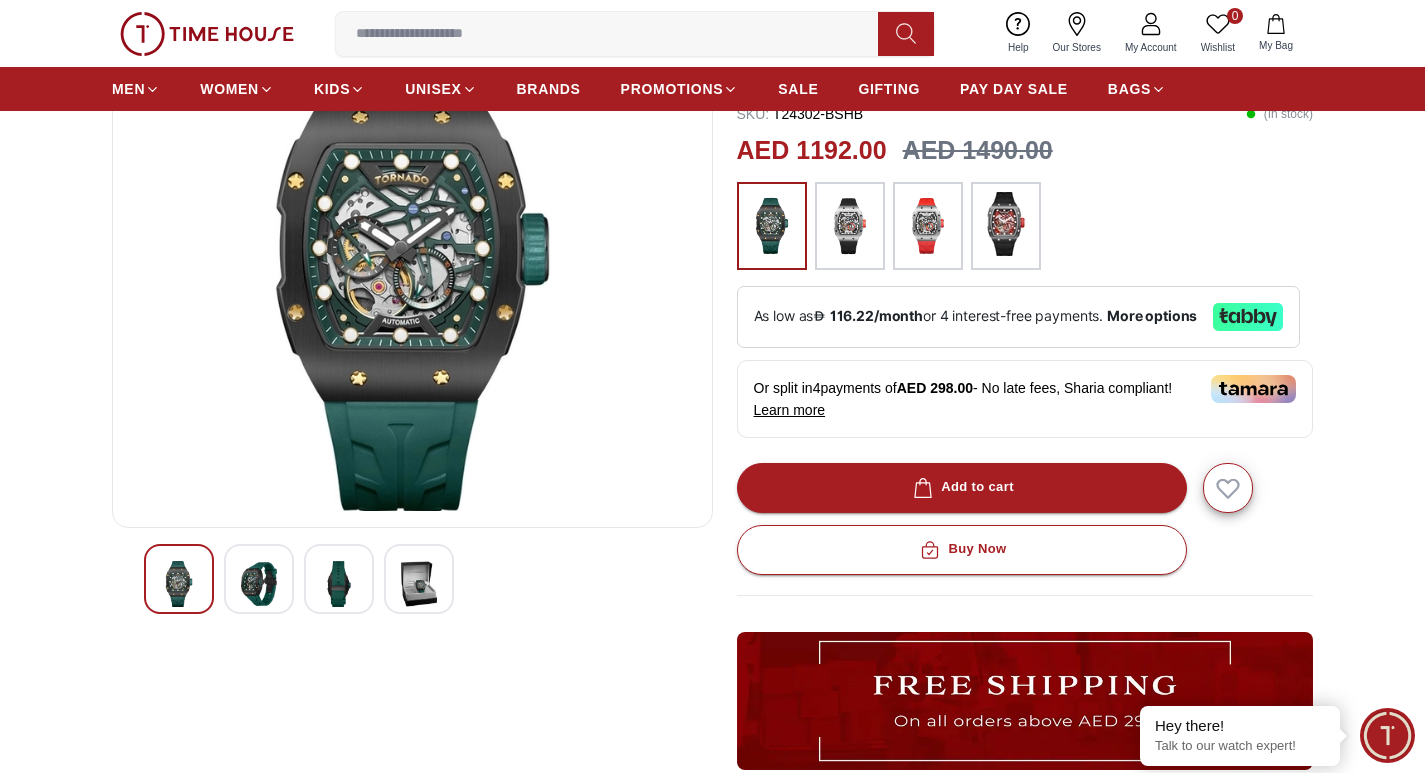 scroll, scrollTop: 100, scrollLeft: 0, axis: vertical 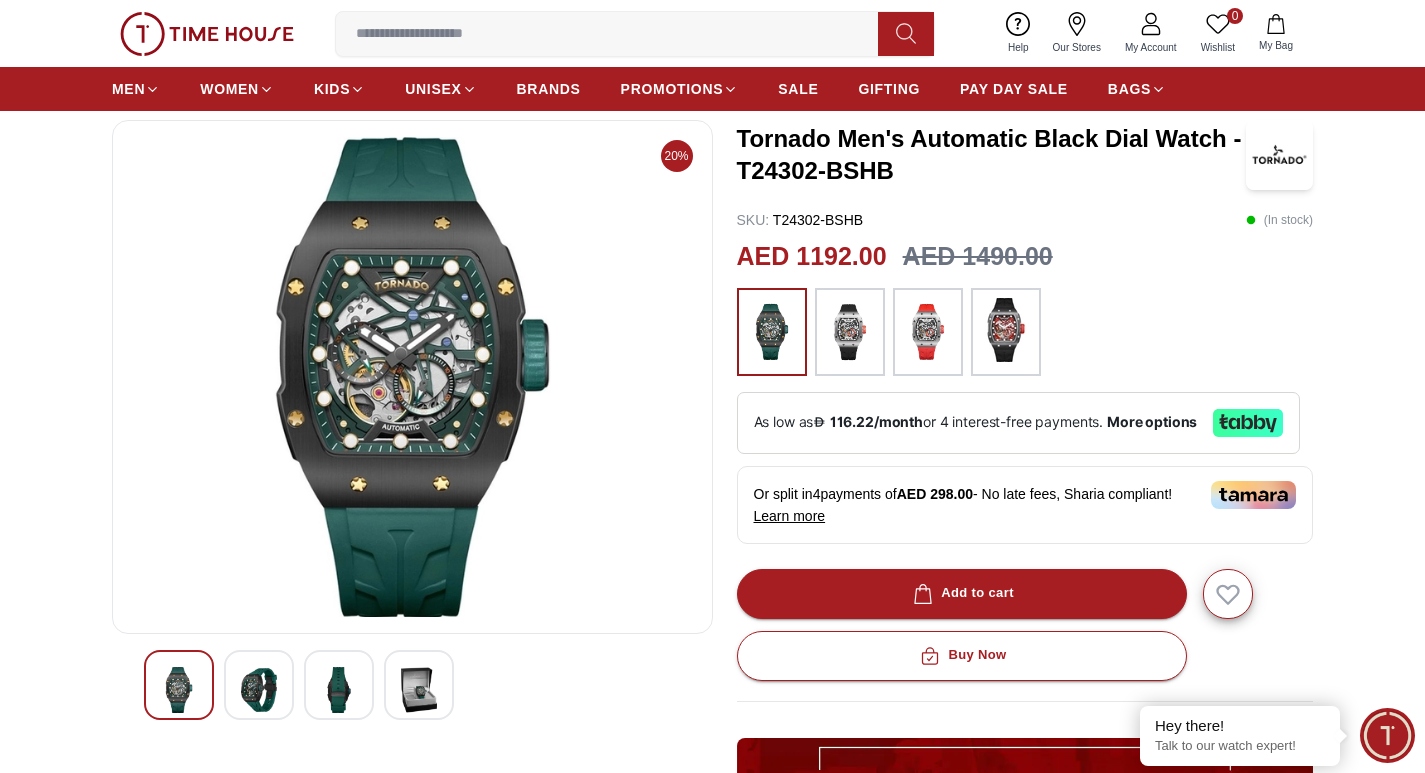 click at bounding box center (419, 690) 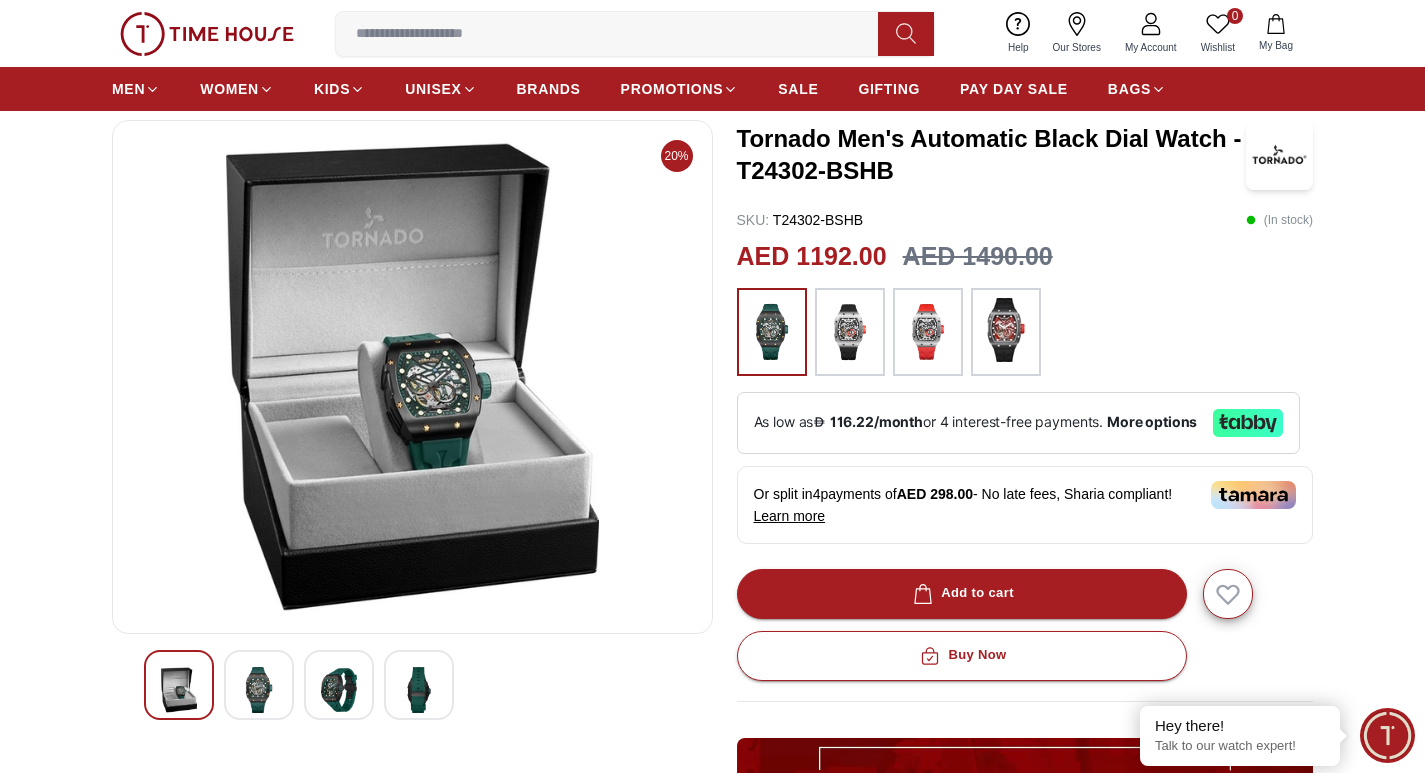 click at bounding box center [412, 685] 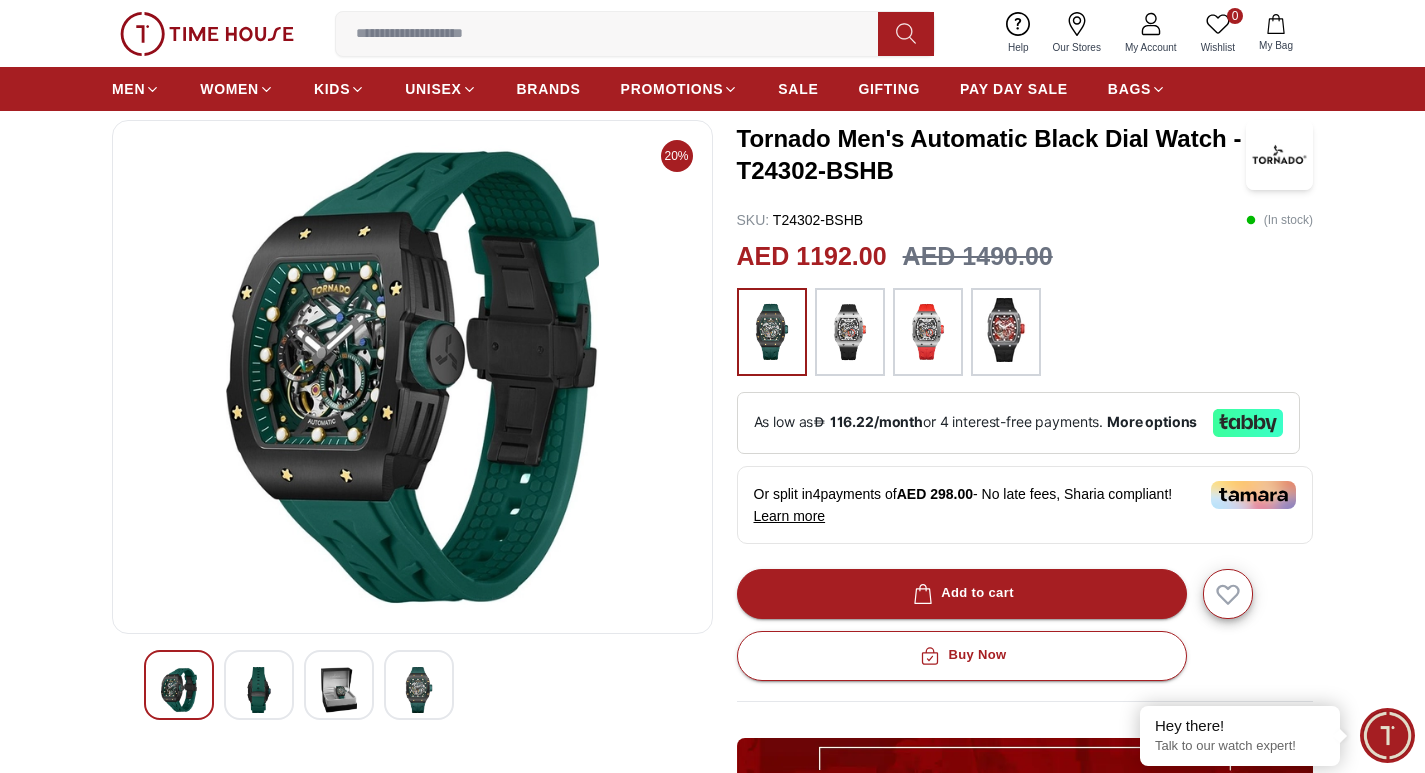 click at bounding box center (259, 690) 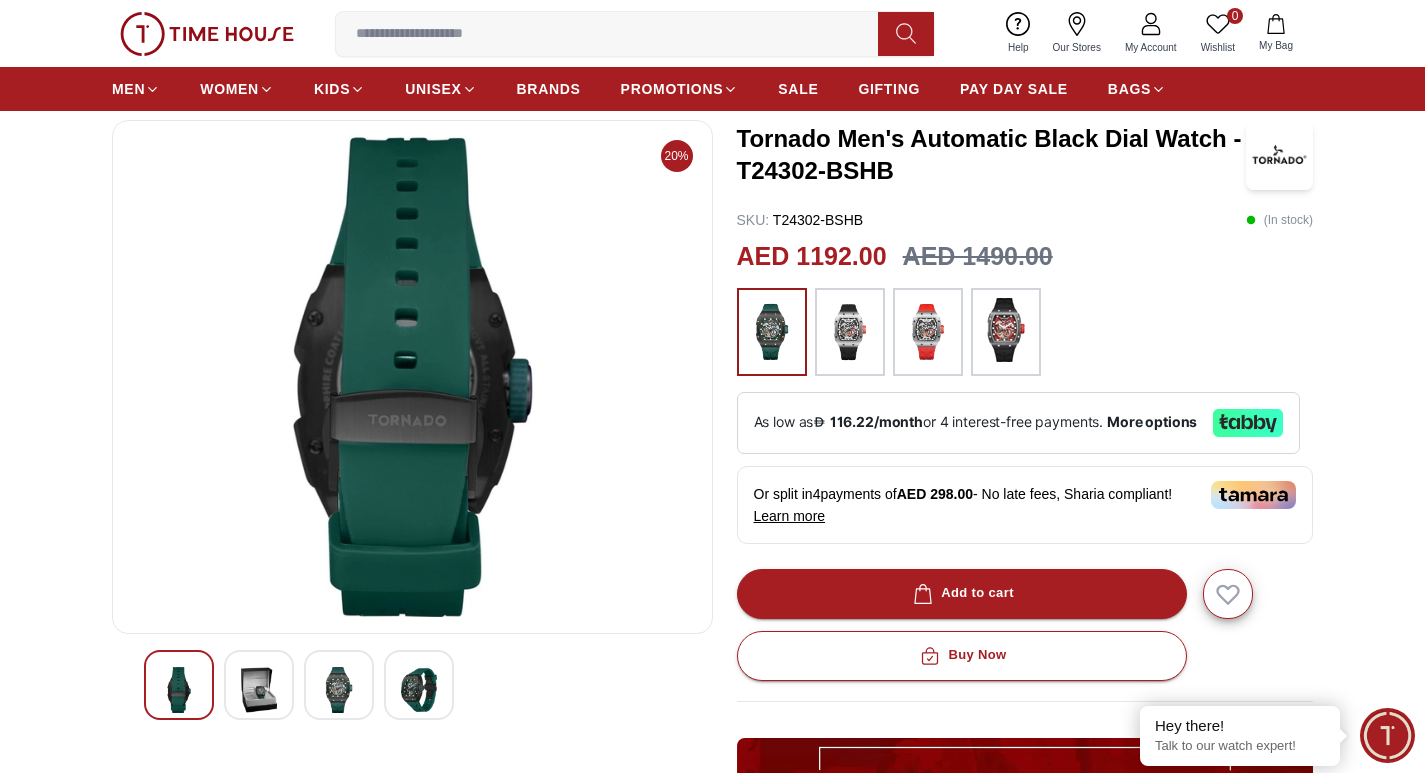 click at bounding box center [412, 685] 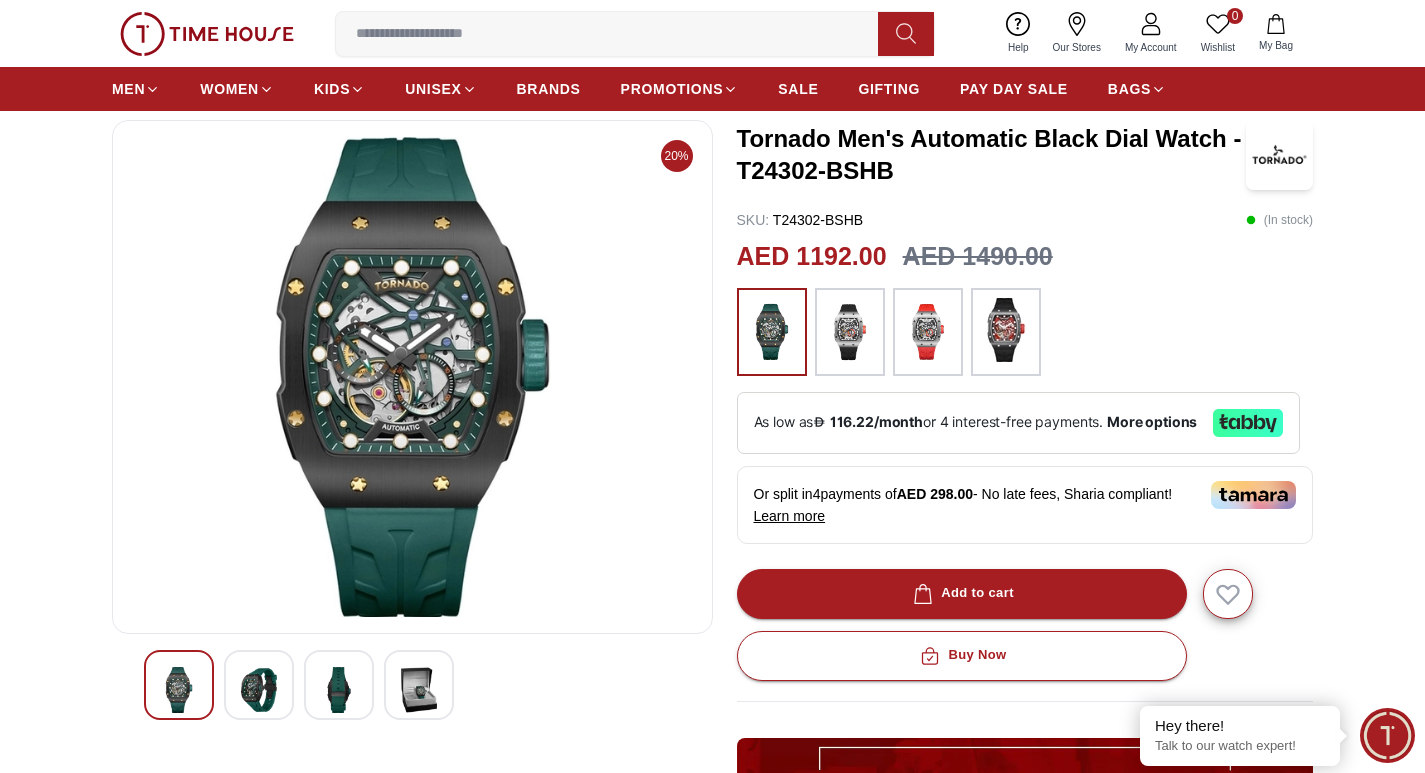 click at bounding box center (259, 690) 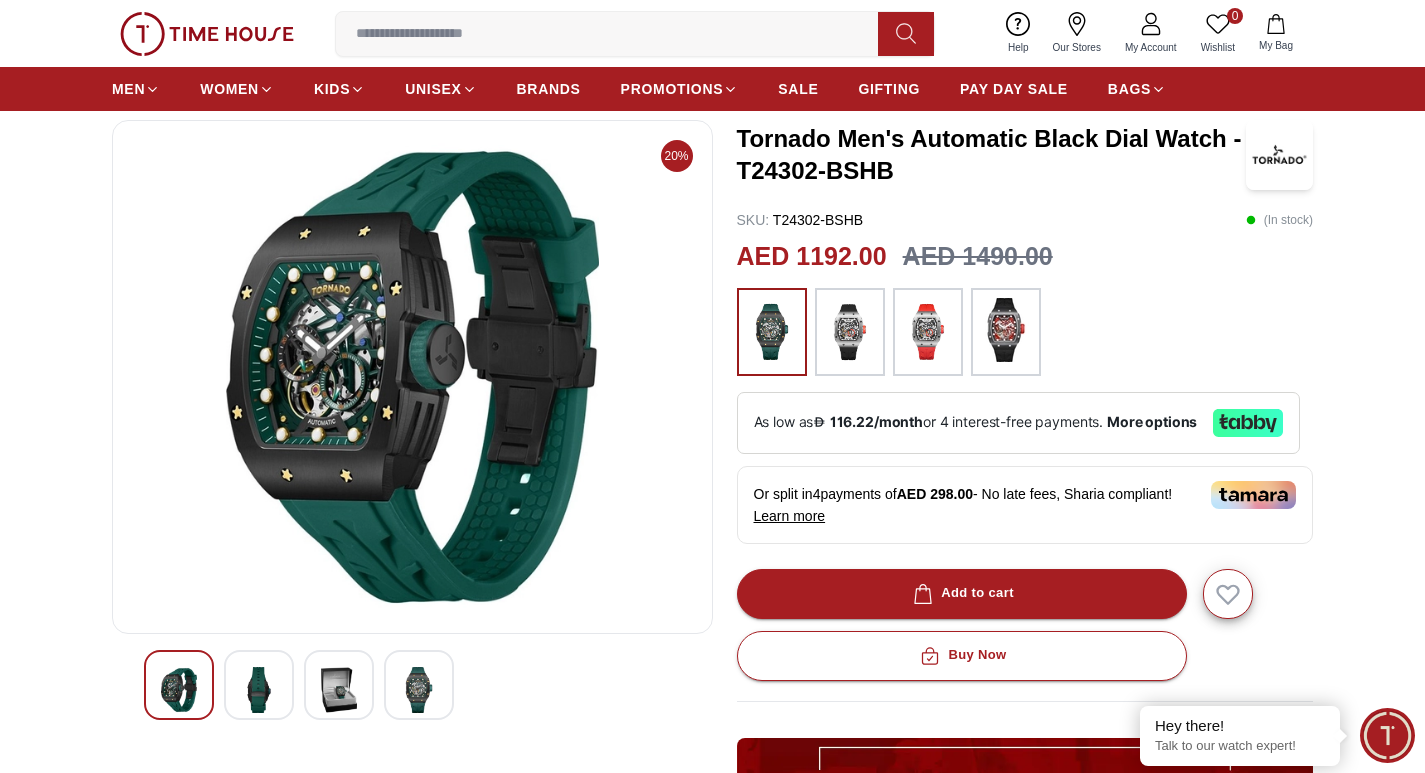 click at bounding box center (339, 690) 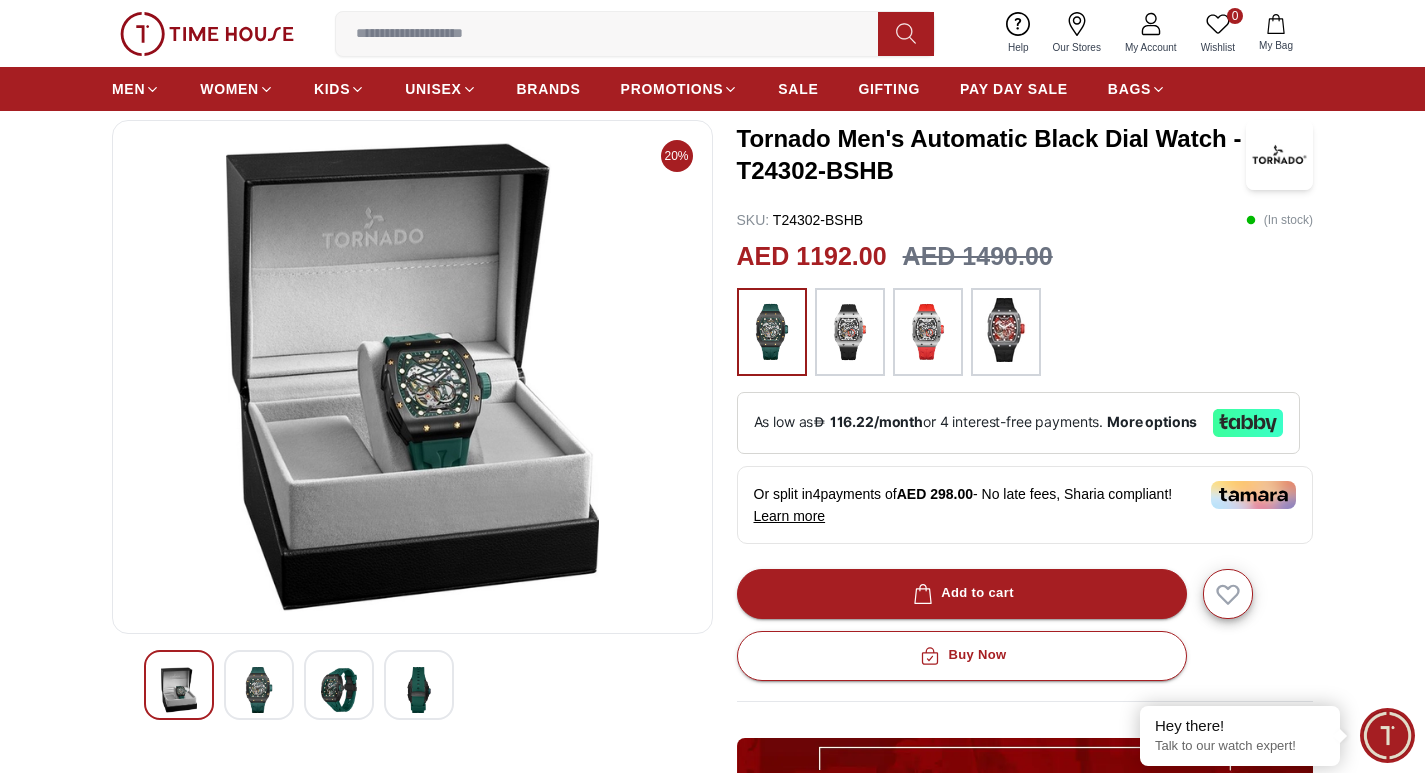 click at bounding box center (419, 690) 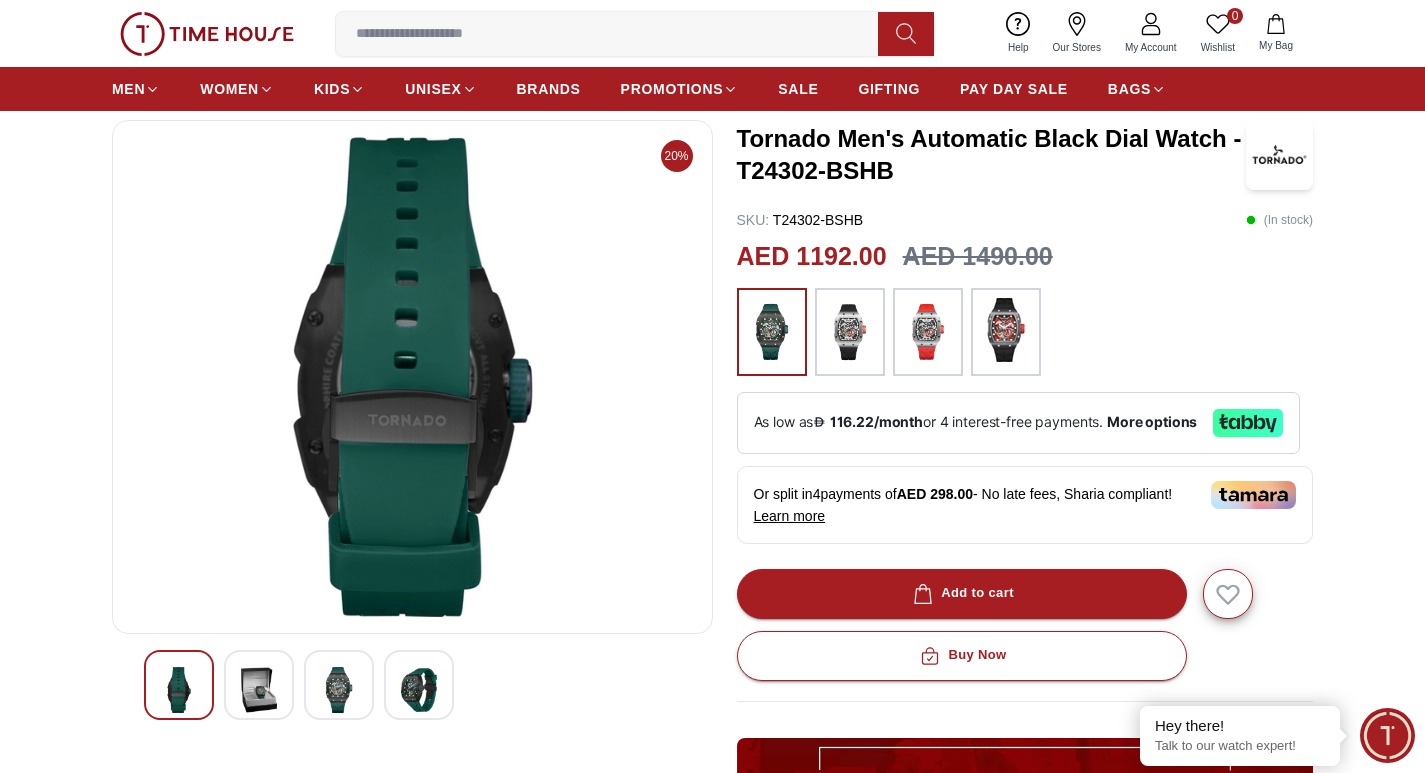 click at bounding box center [339, 690] 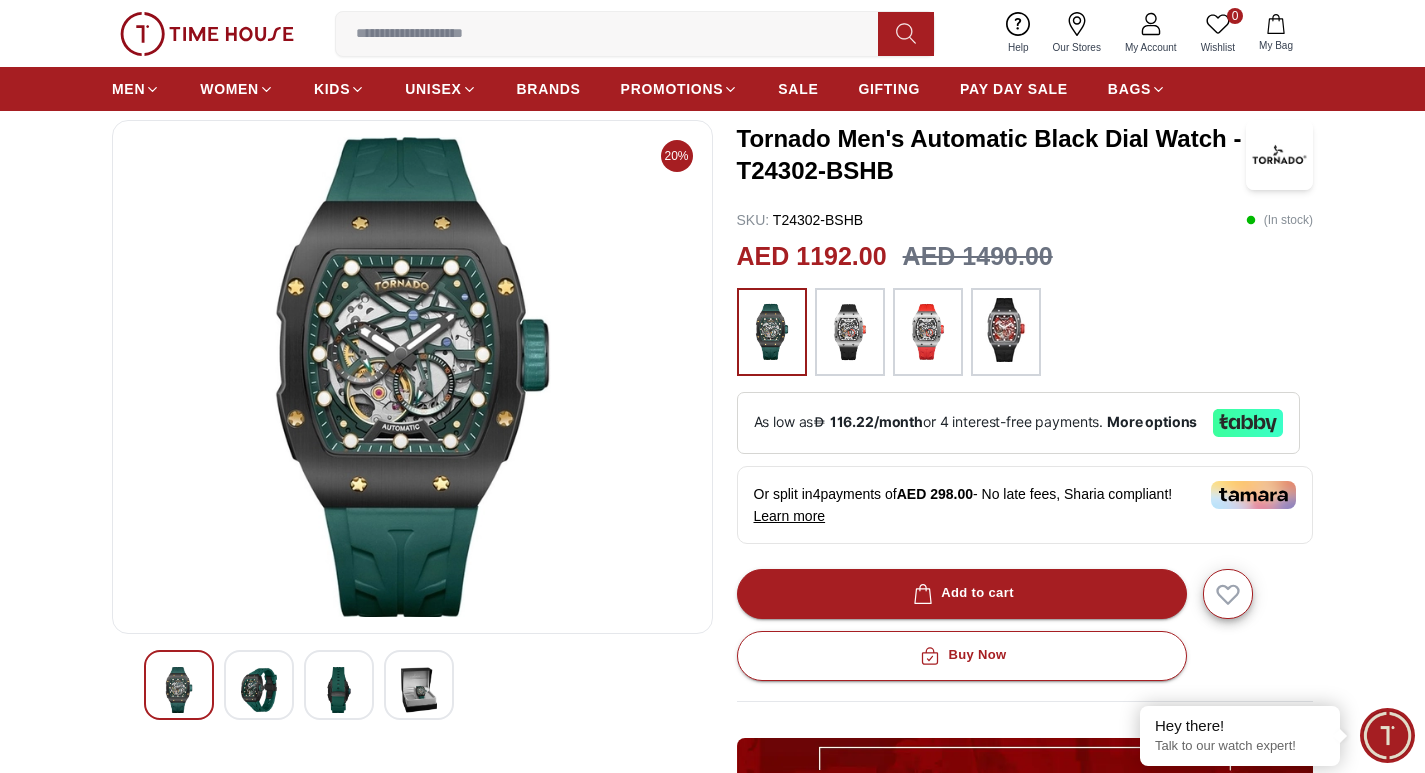 click at bounding box center (259, 690) 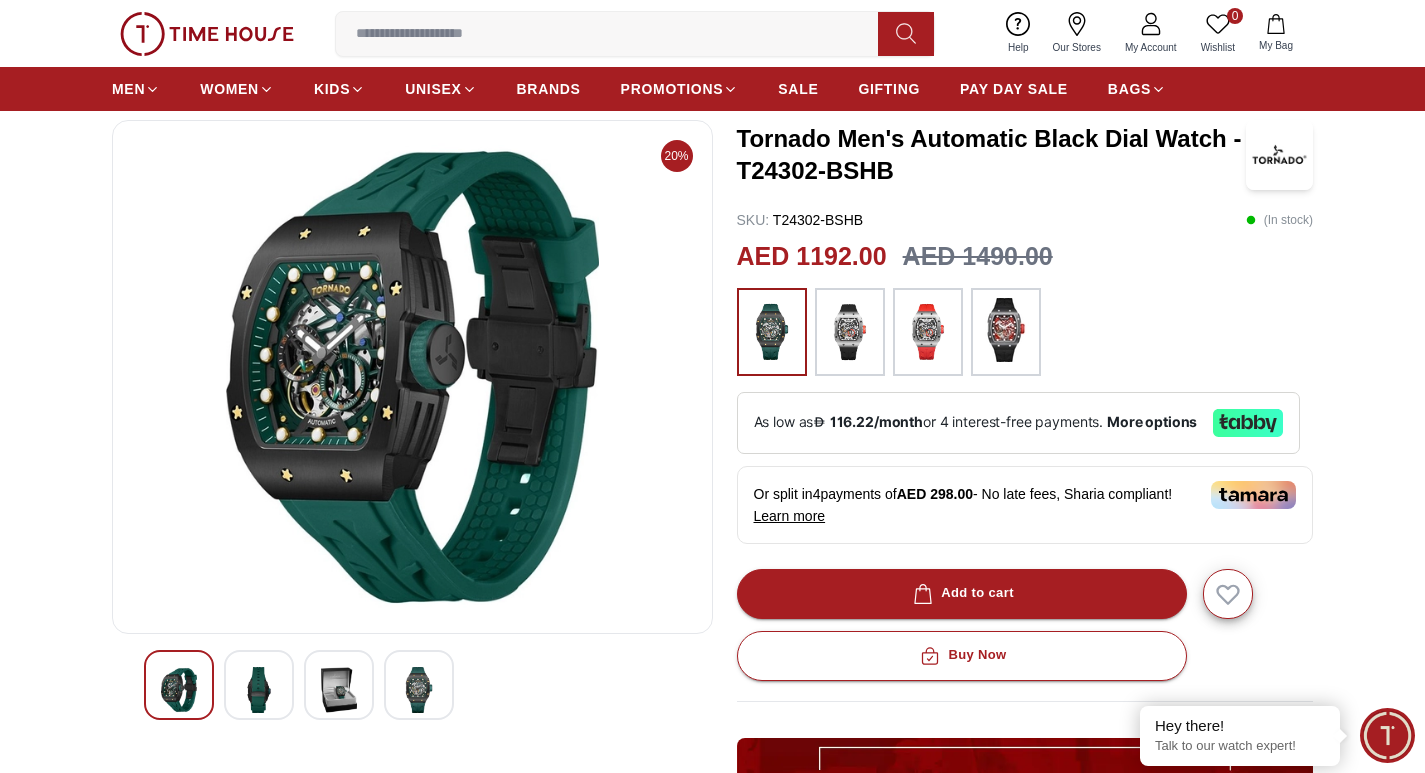 click at bounding box center (179, 690) 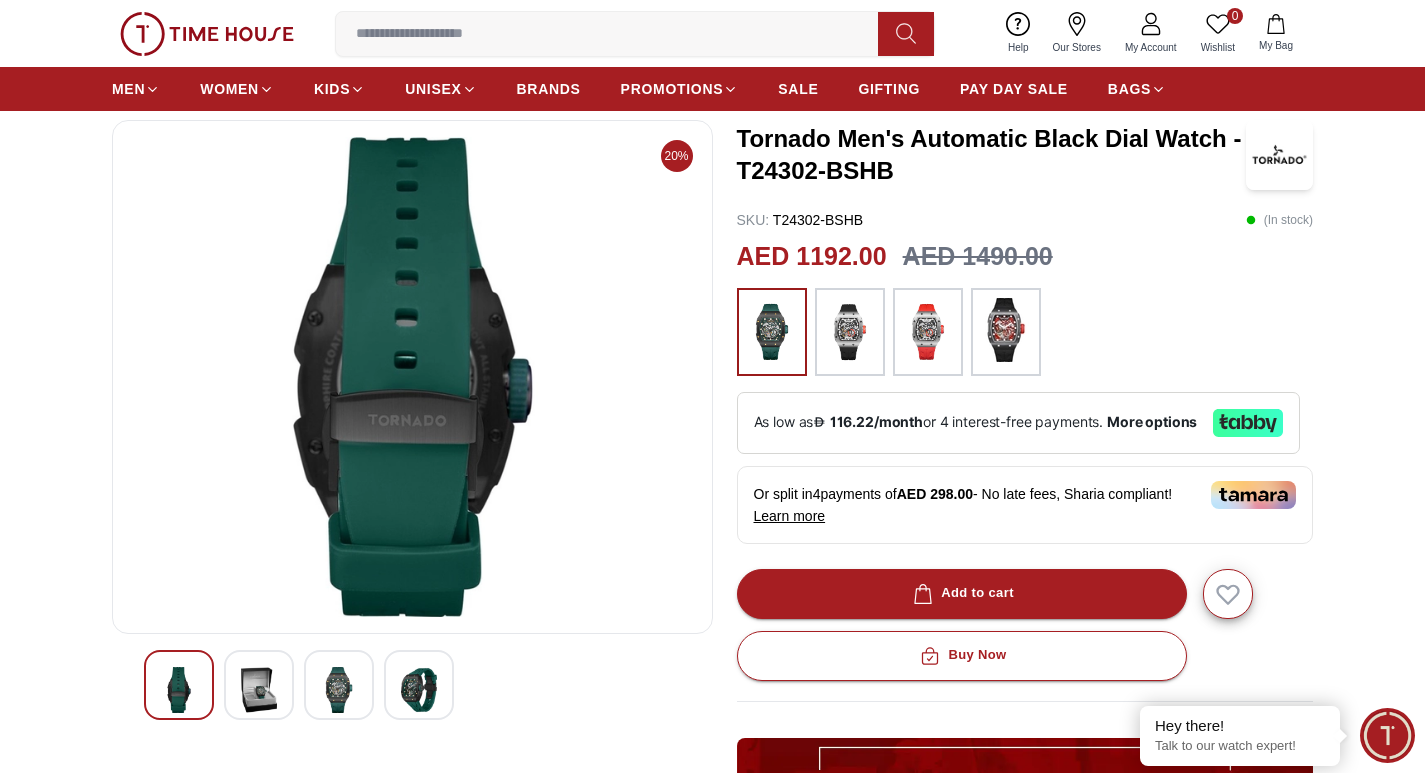 click at bounding box center [339, 690] 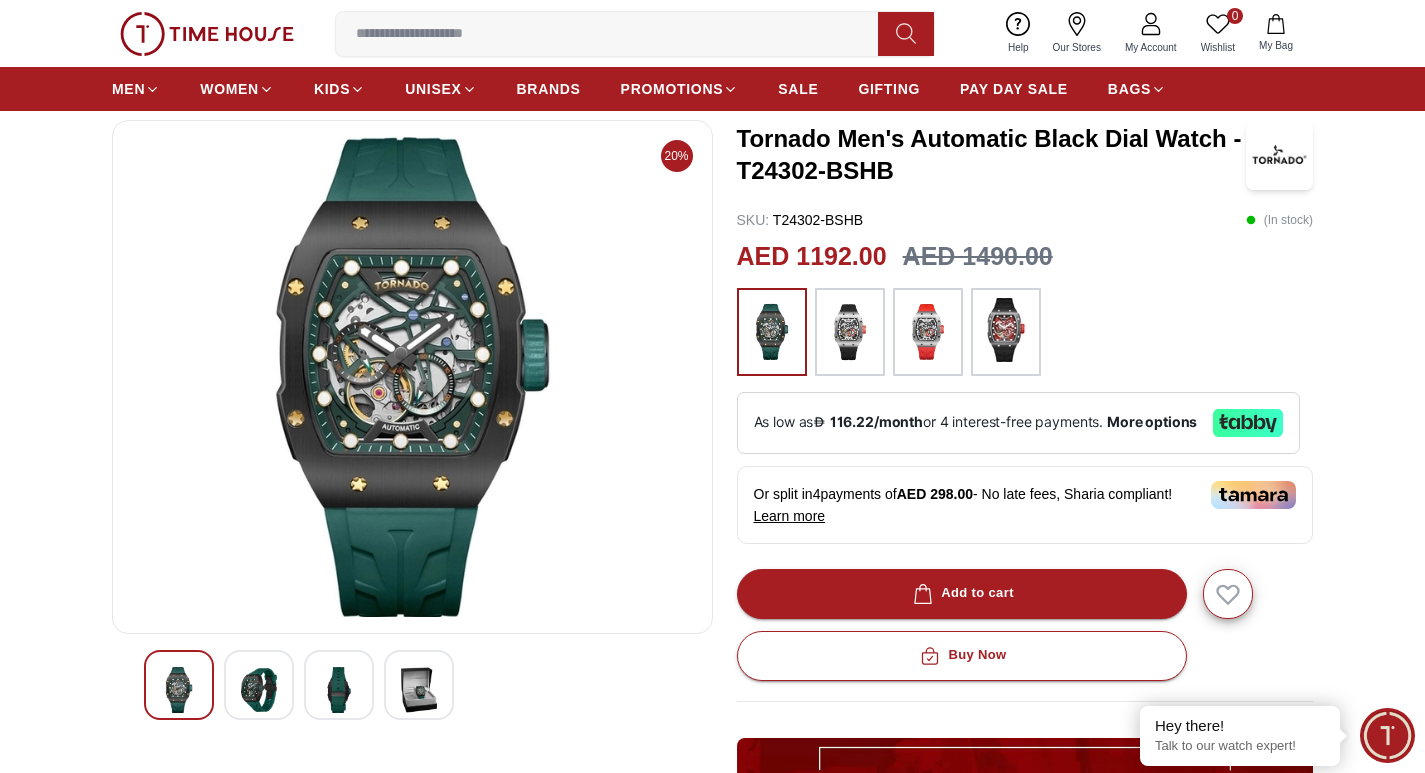click at bounding box center (419, 690) 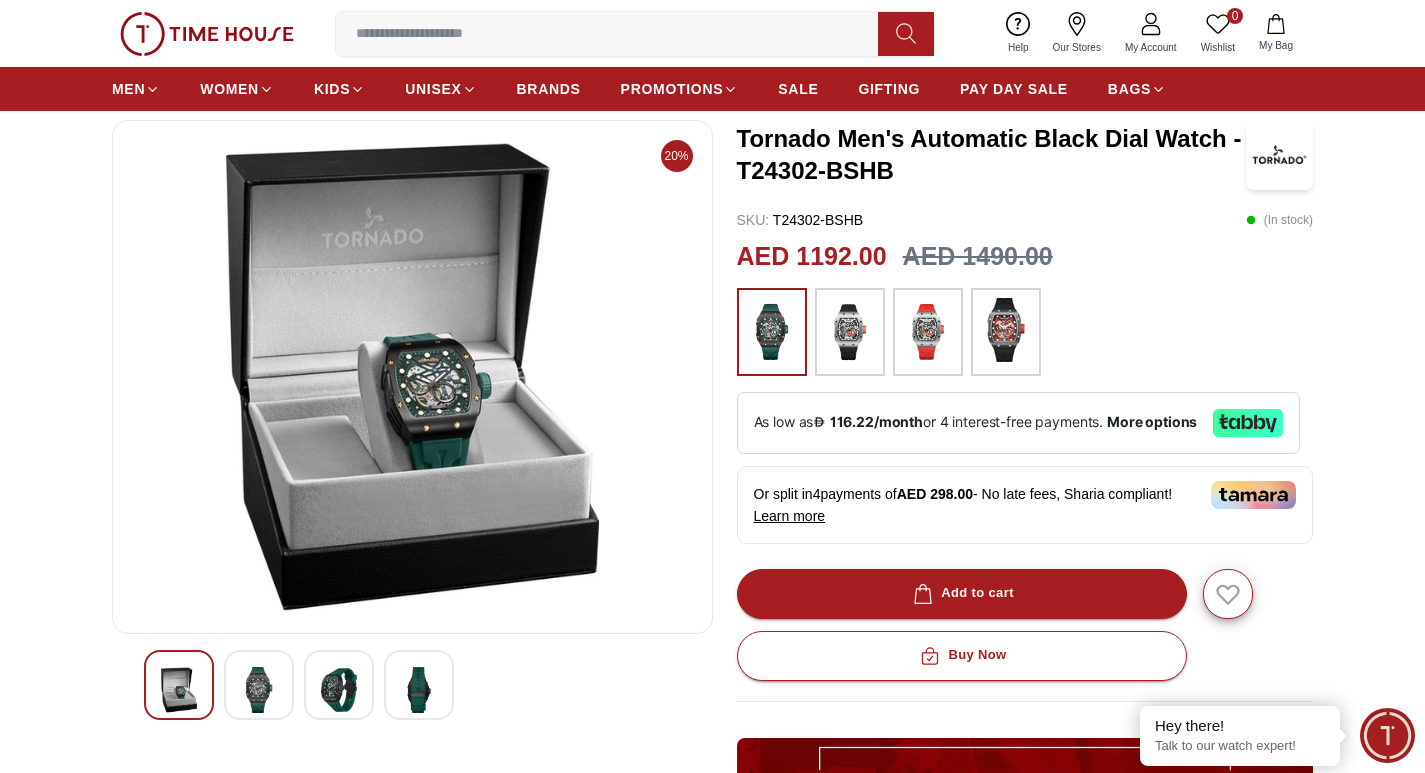 click at bounding box center [339, 690] 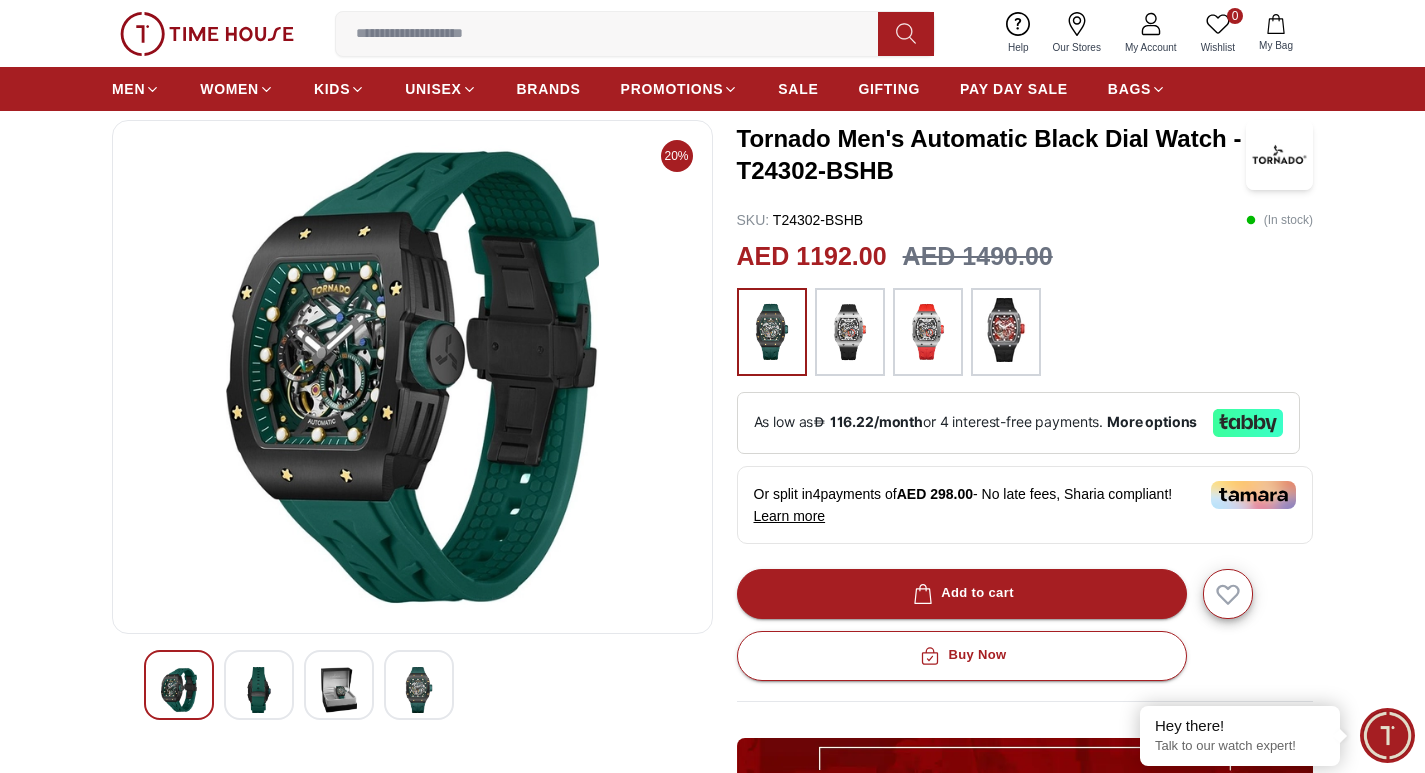 click at bounding box center [259, 690] 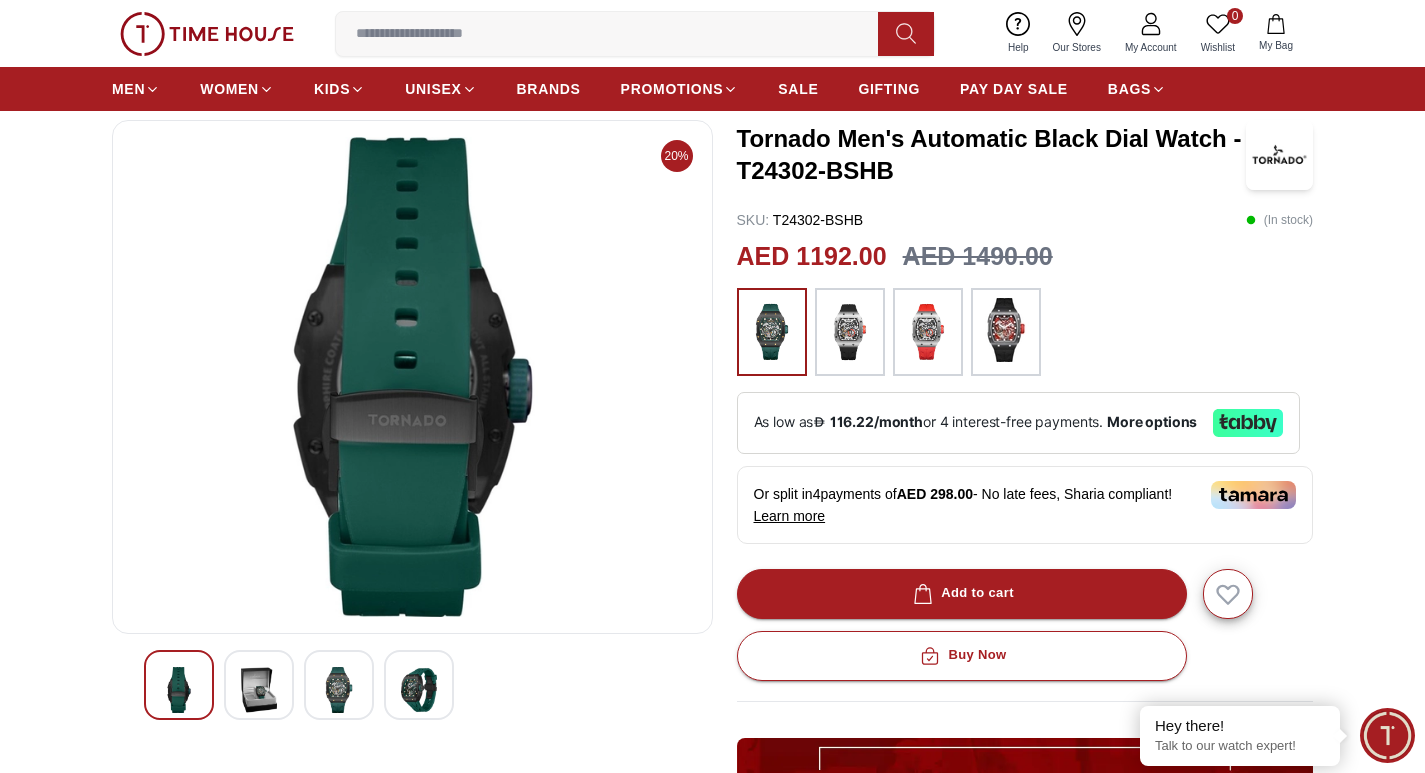 click at bounding box center [259, 690] 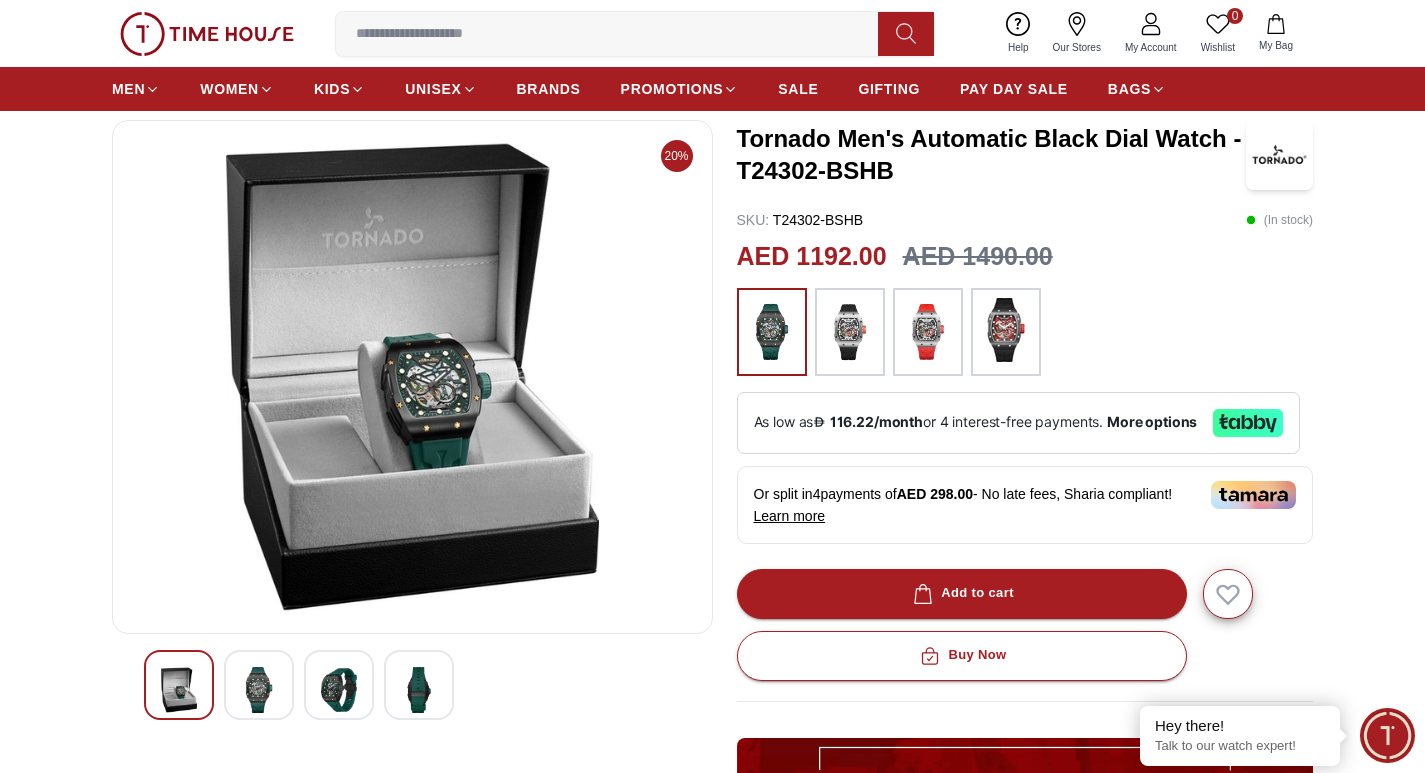 click at bounding box center (339, 690) 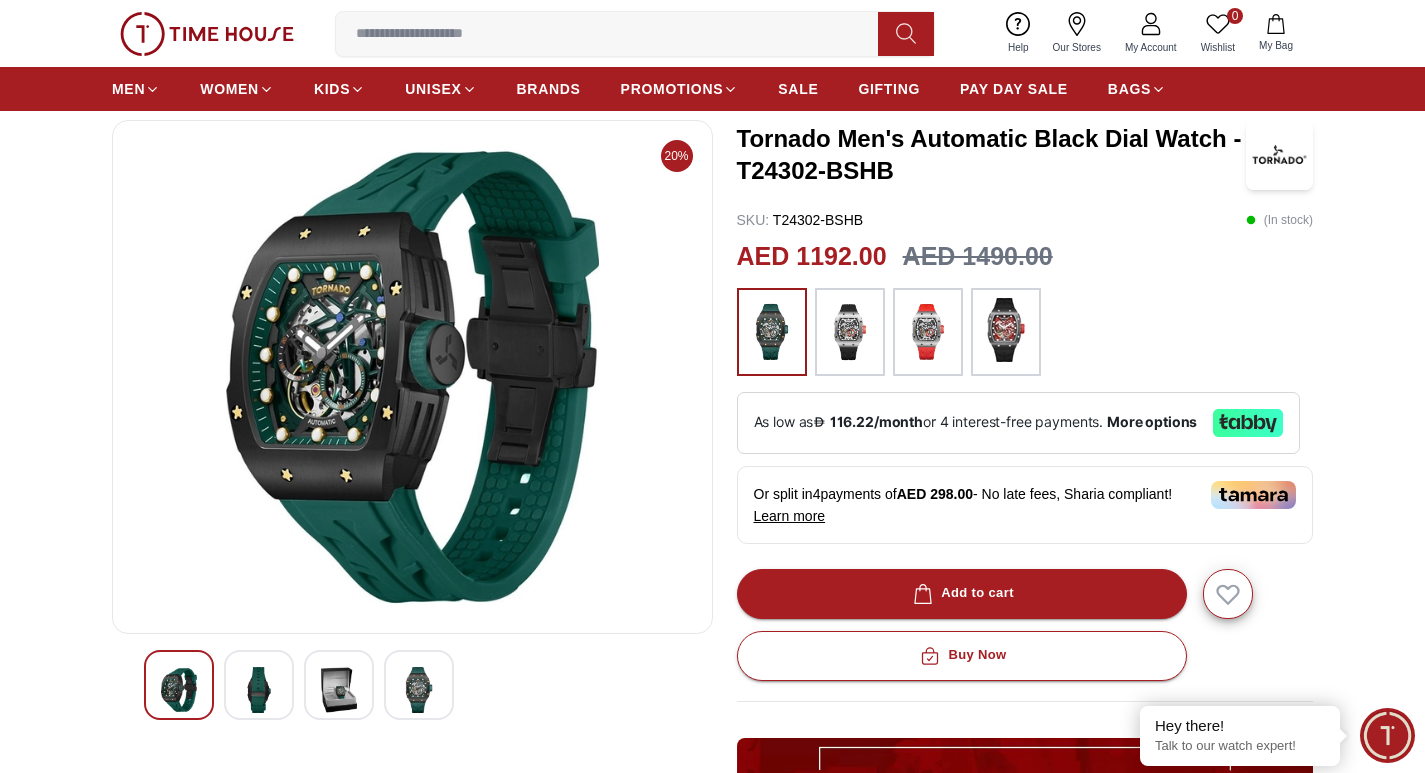 click at bounding box center (259, 690) 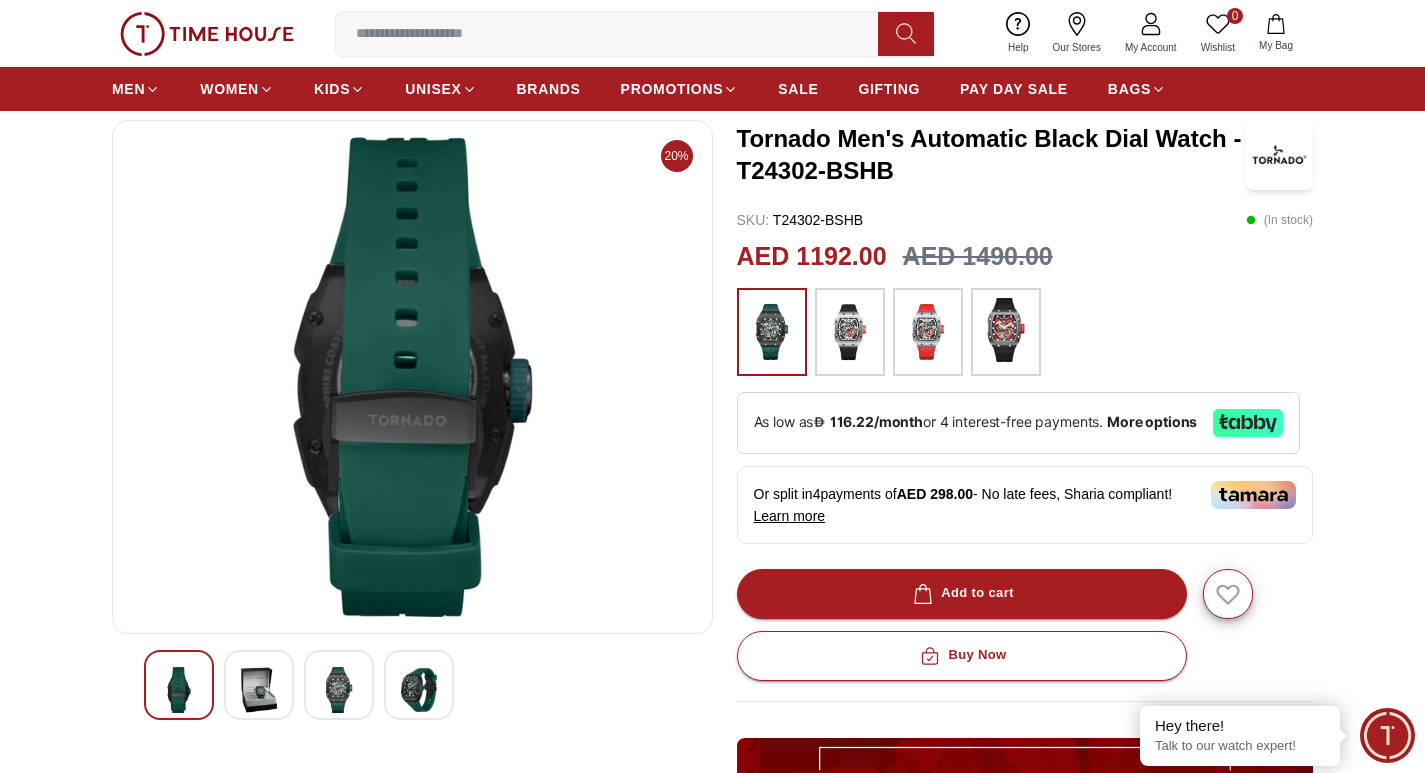 click at bounding box center (179, 690) 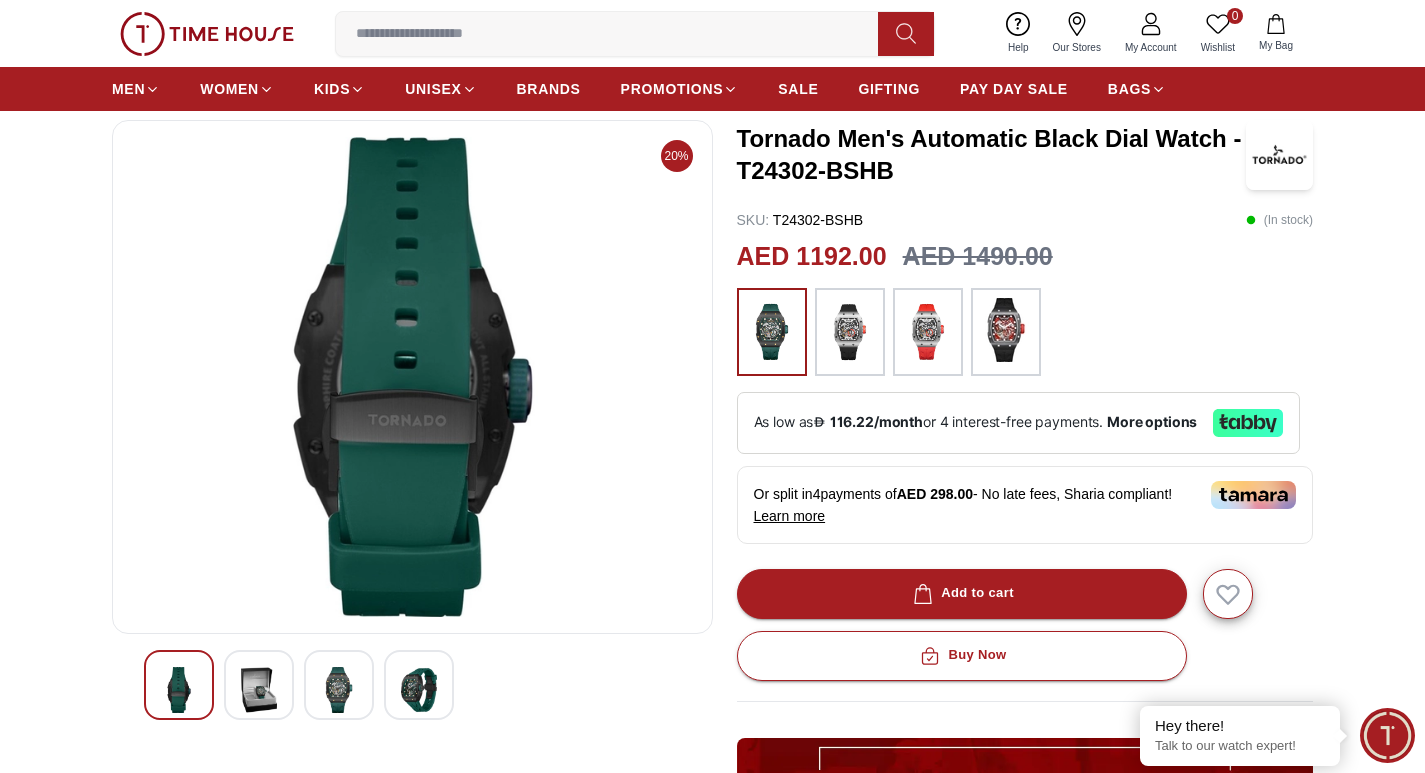 click at bounding box center (179, 690) 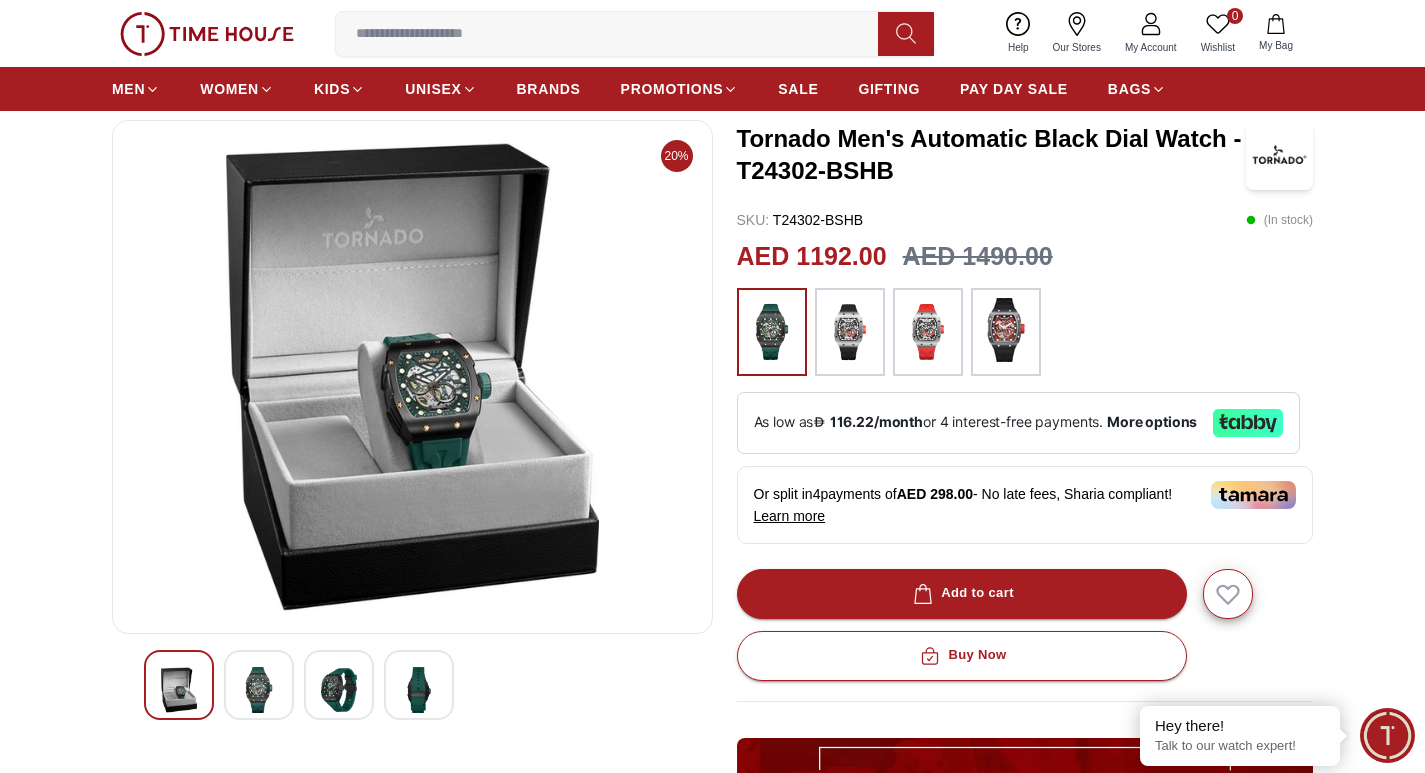 click at bounding box center [339, 690] 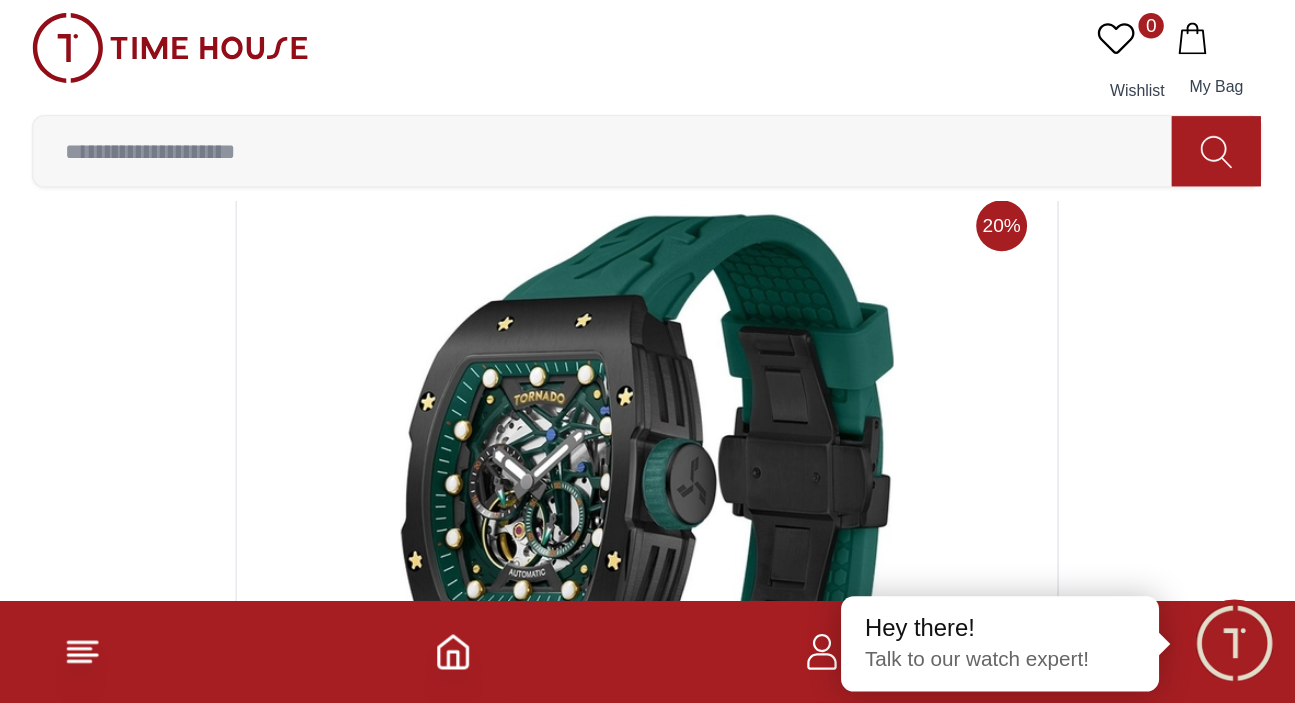 scroll, scrollTop: 0, scrollLeft: 0, axis: both 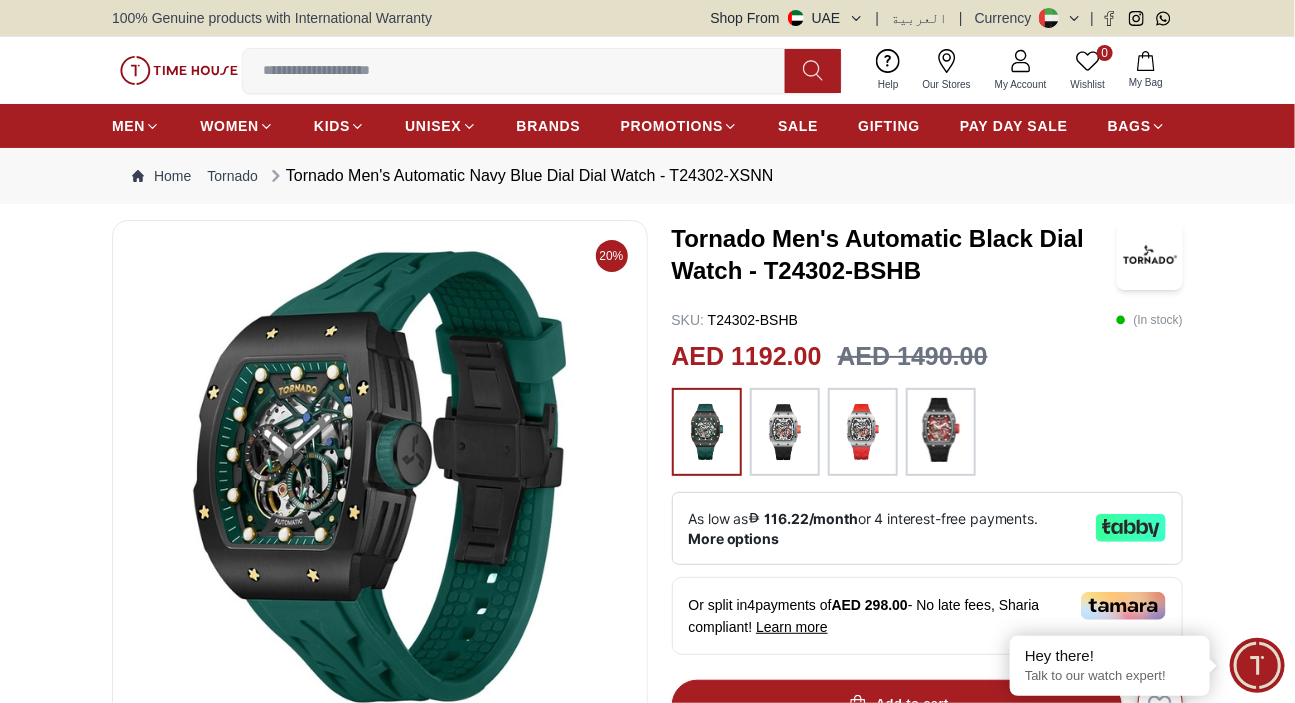 click at bounding box center [785, 432] 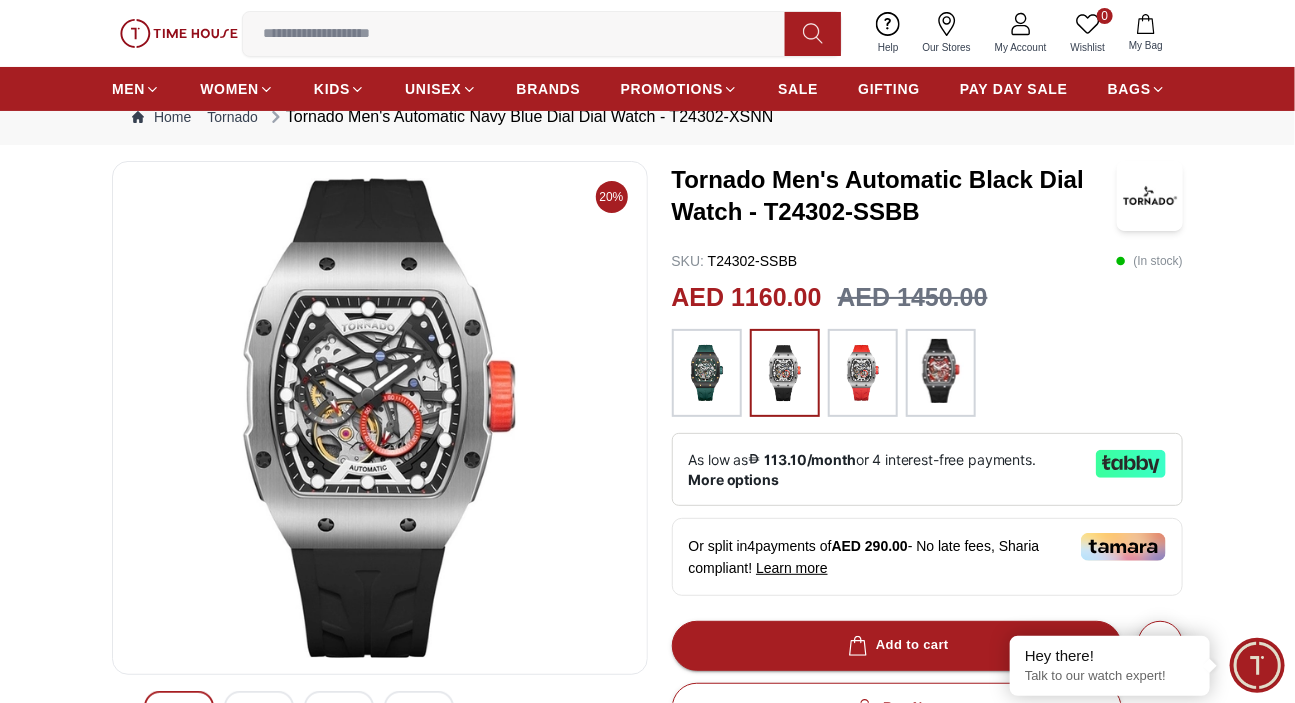 scroll, scrollTop: 90, scrollLeft: 0, axis: vertical 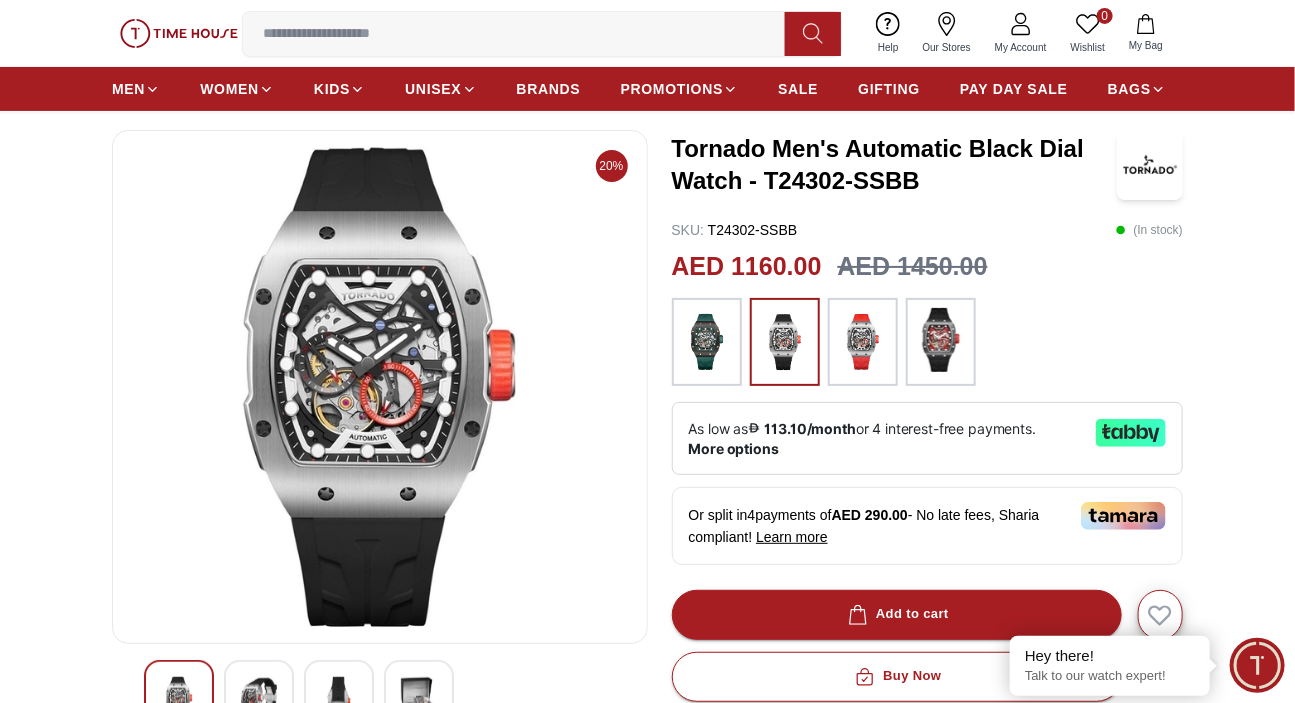click at bounding box center [707, 342] 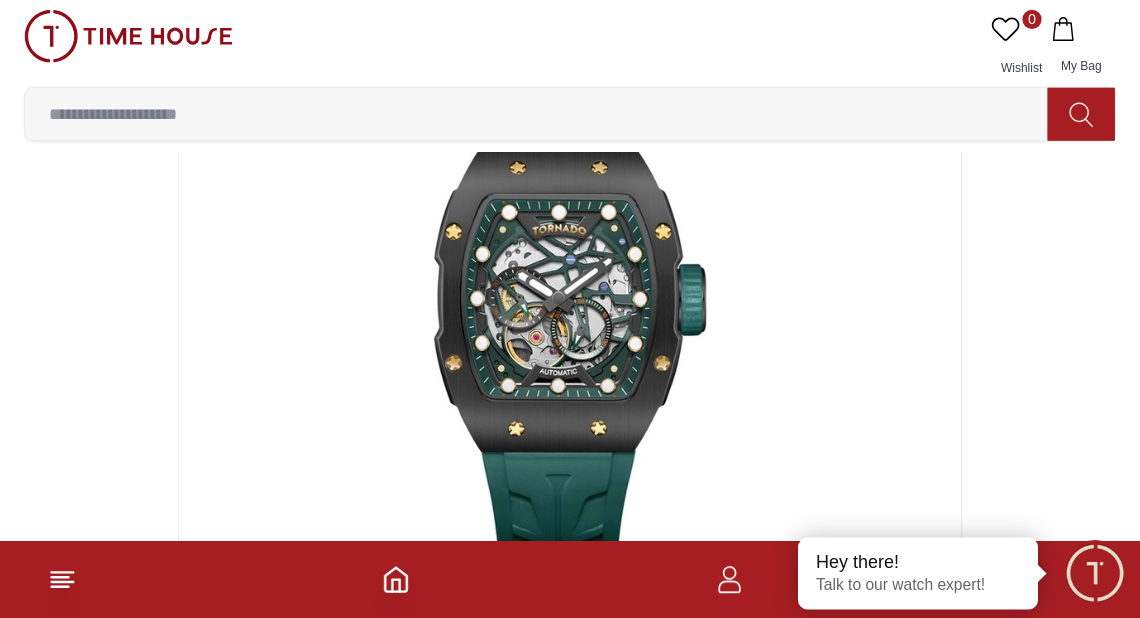 scroll, scrollTop: 91, scrollLeft: 0, axis: vertical 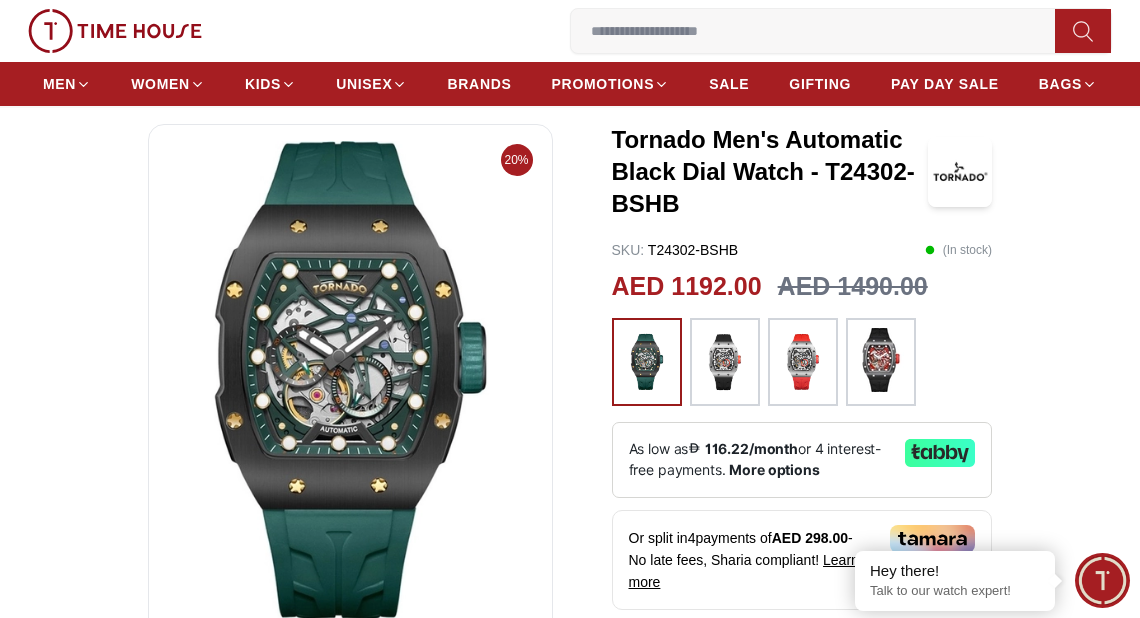 click at bounding box center (803, 362) 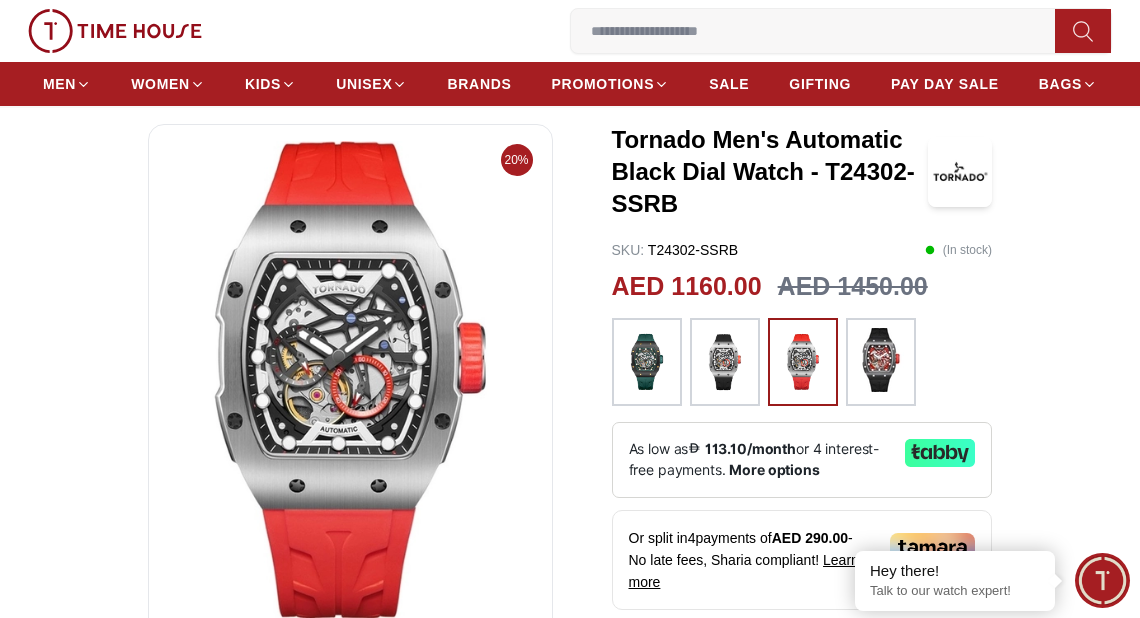 click at bounding box center [647, 362] 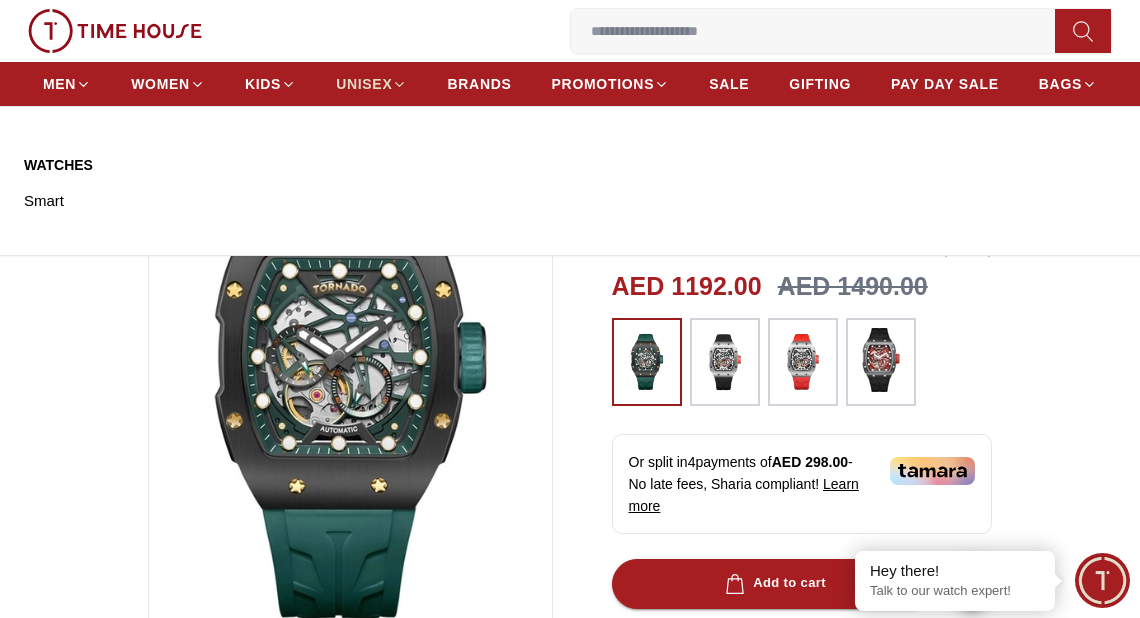 click 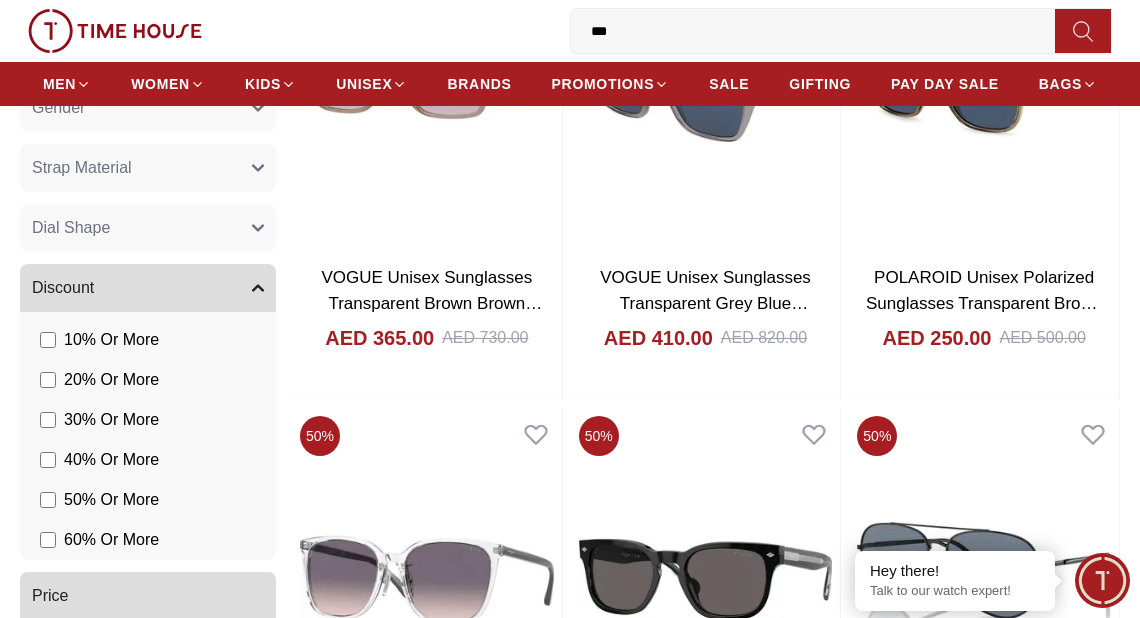 scroll, scrollTop: 1051, scrollLeft: 0, axis: vertical 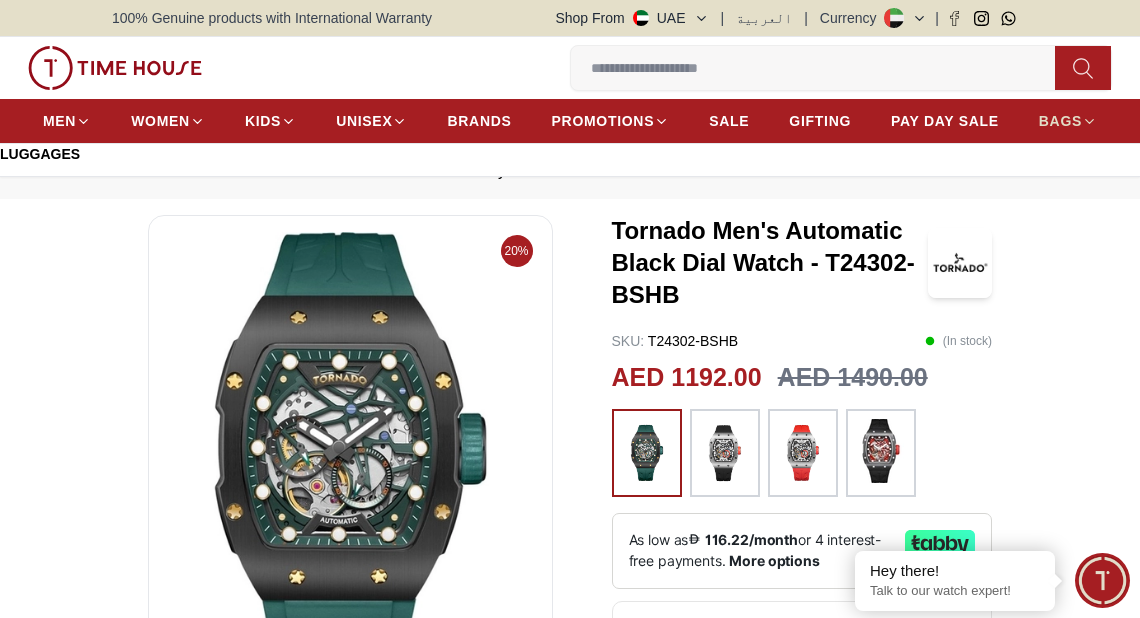 click 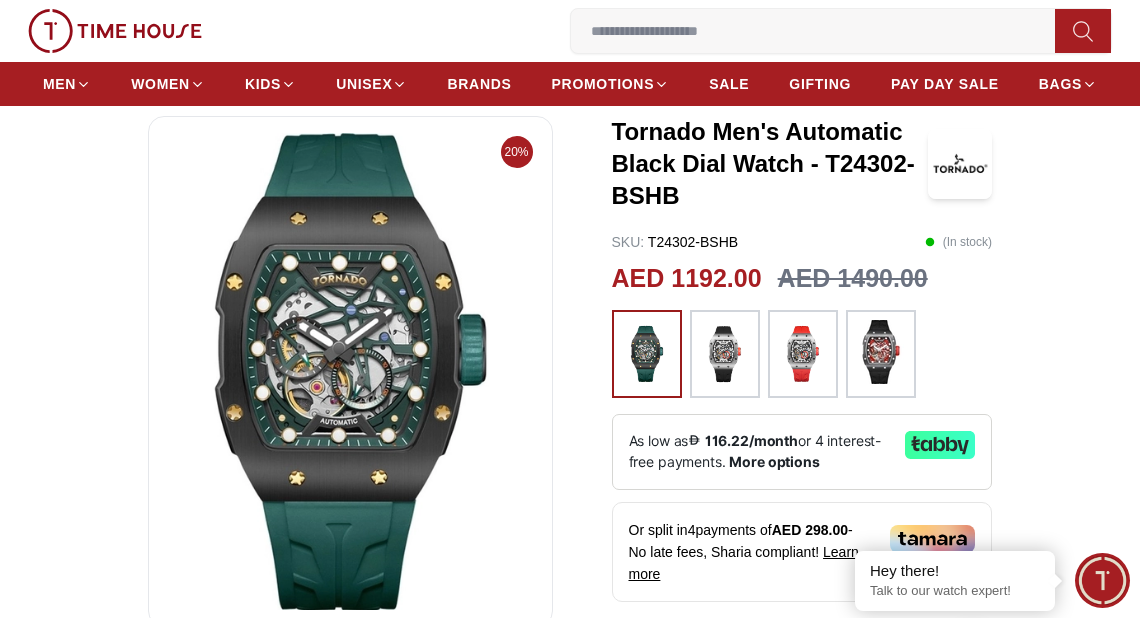 scroll, scrollTop: 80, scrollLeft: 0, axis: vertical 